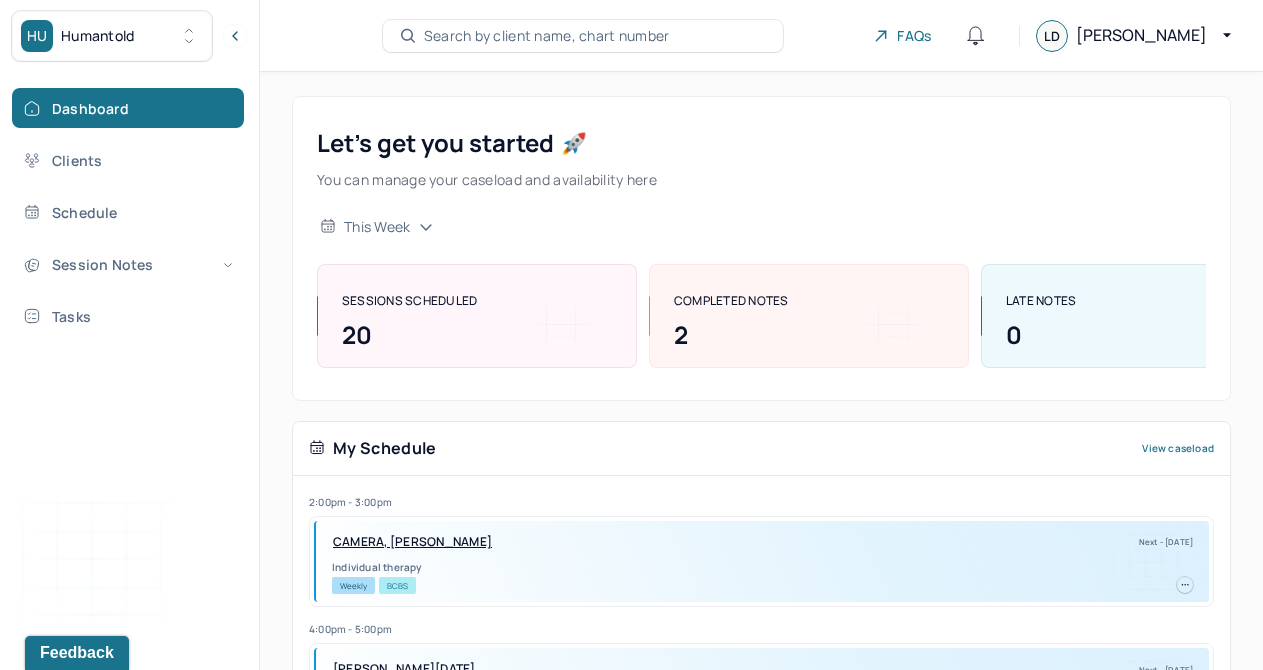 scroll, scrollTop: 0, scrollLeft: 0, axis: both 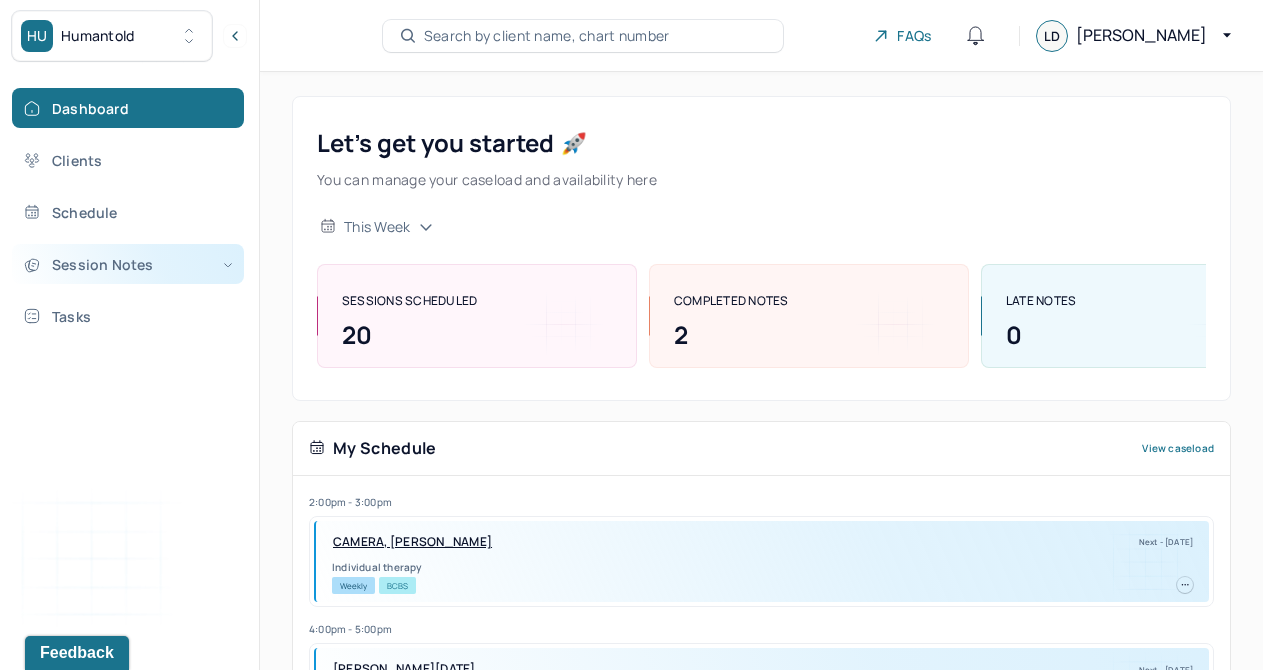 click on "Session Notes" at bounding box center [128, 264] 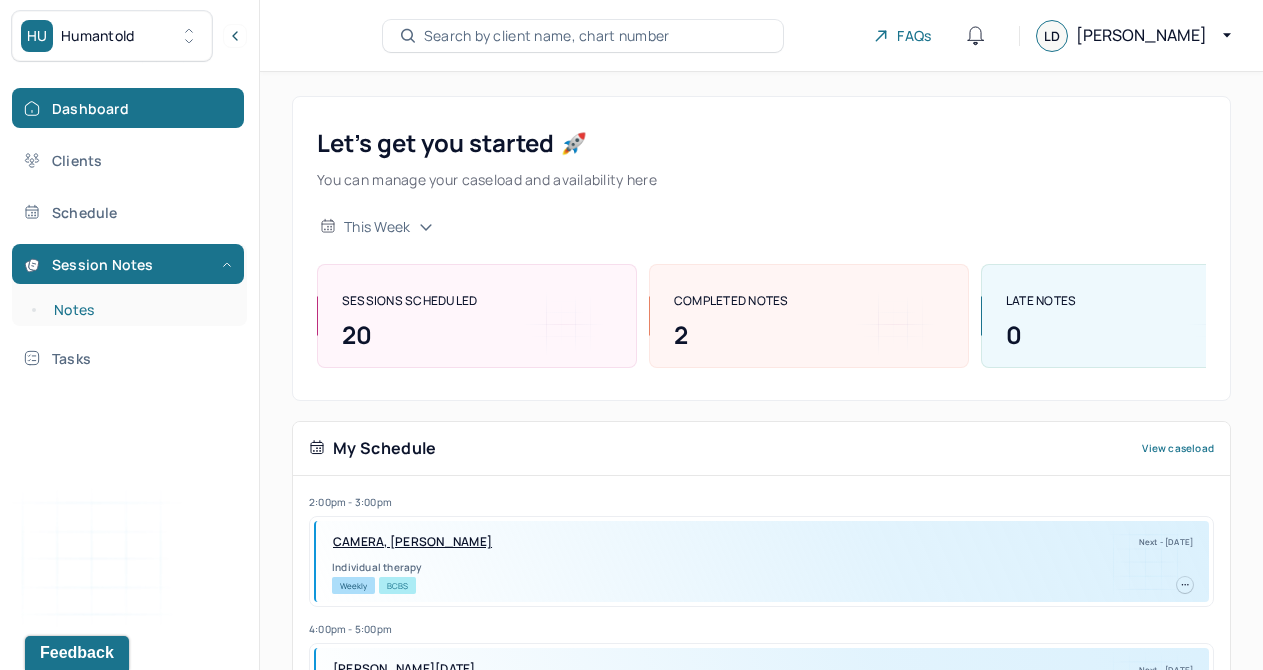 click on "Notes" at bounding box center (139, 310) 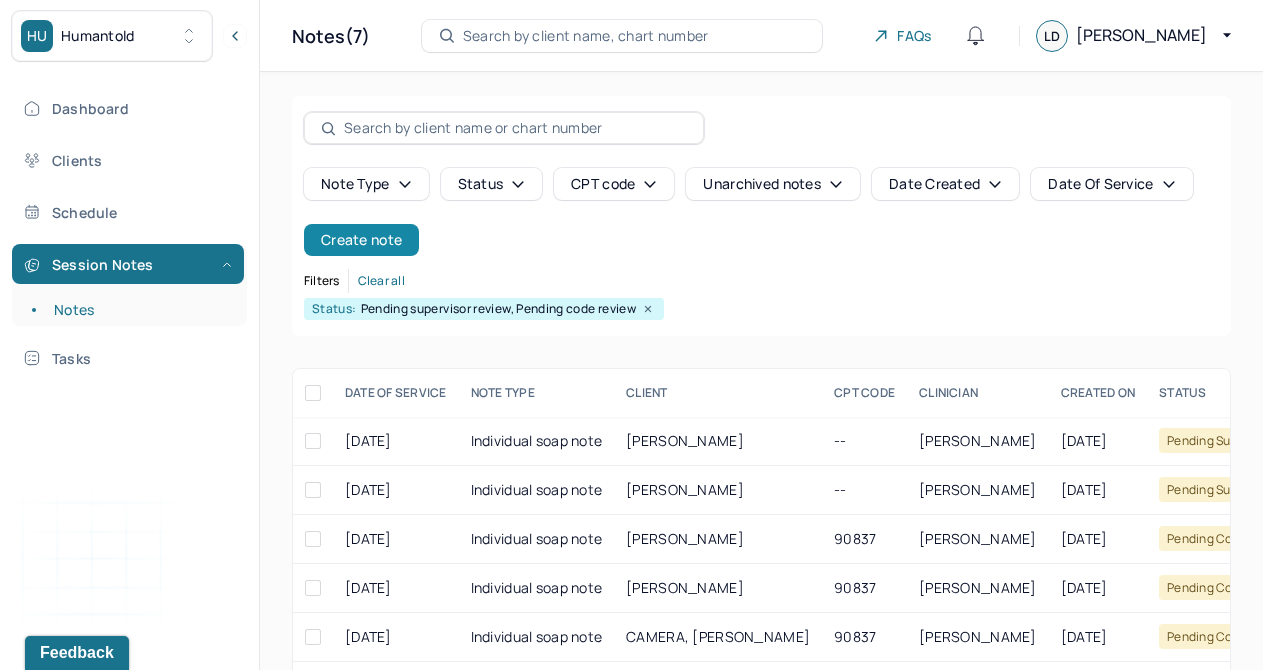 click on "Create note" at bounding box center [361, 240] 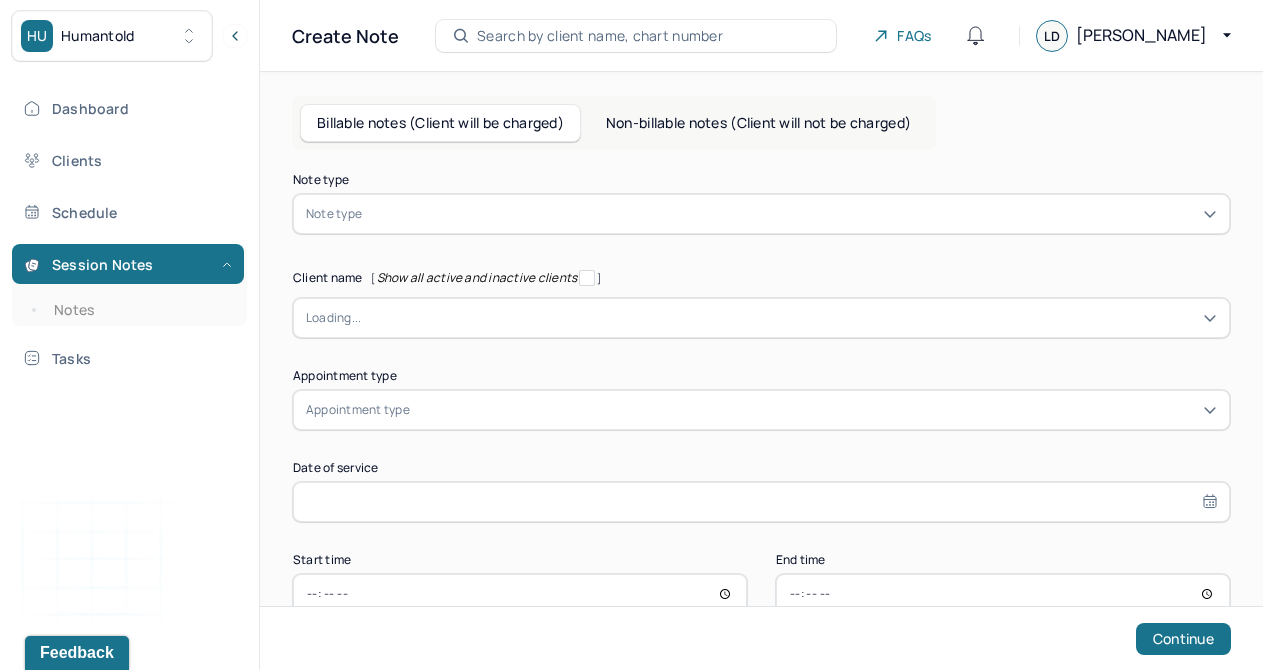 click at bounding box center [791, 214] 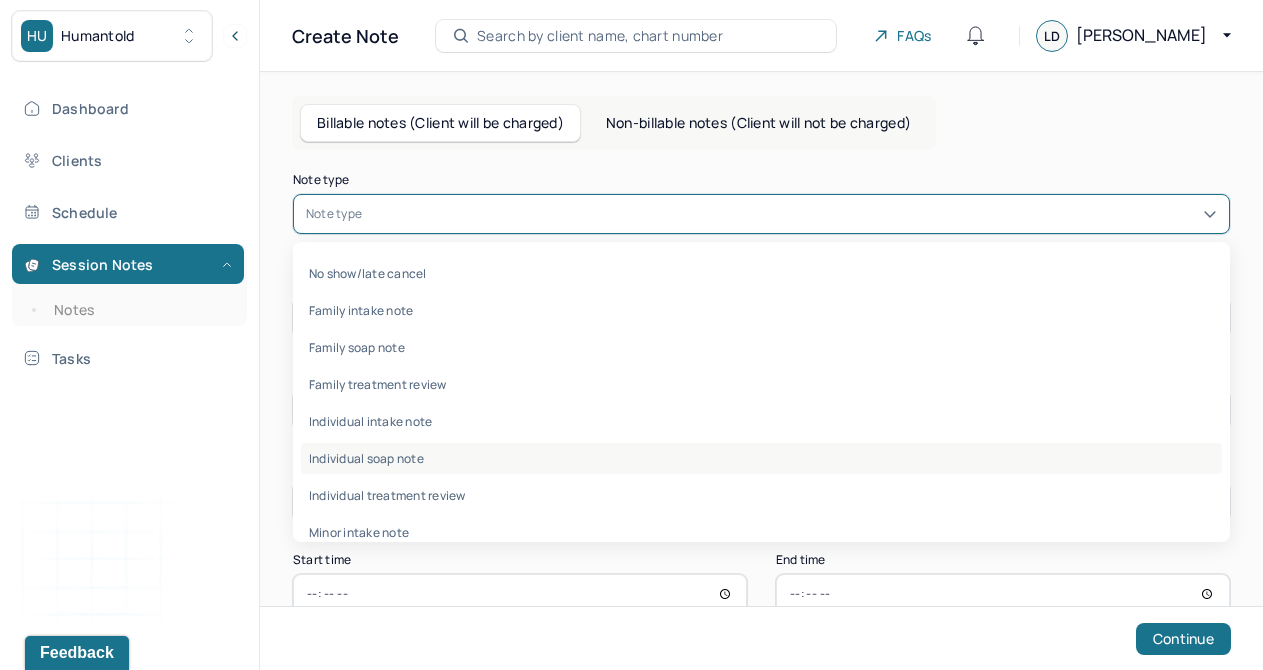 click on "Individual soap note" at bounding box center [761, 458] 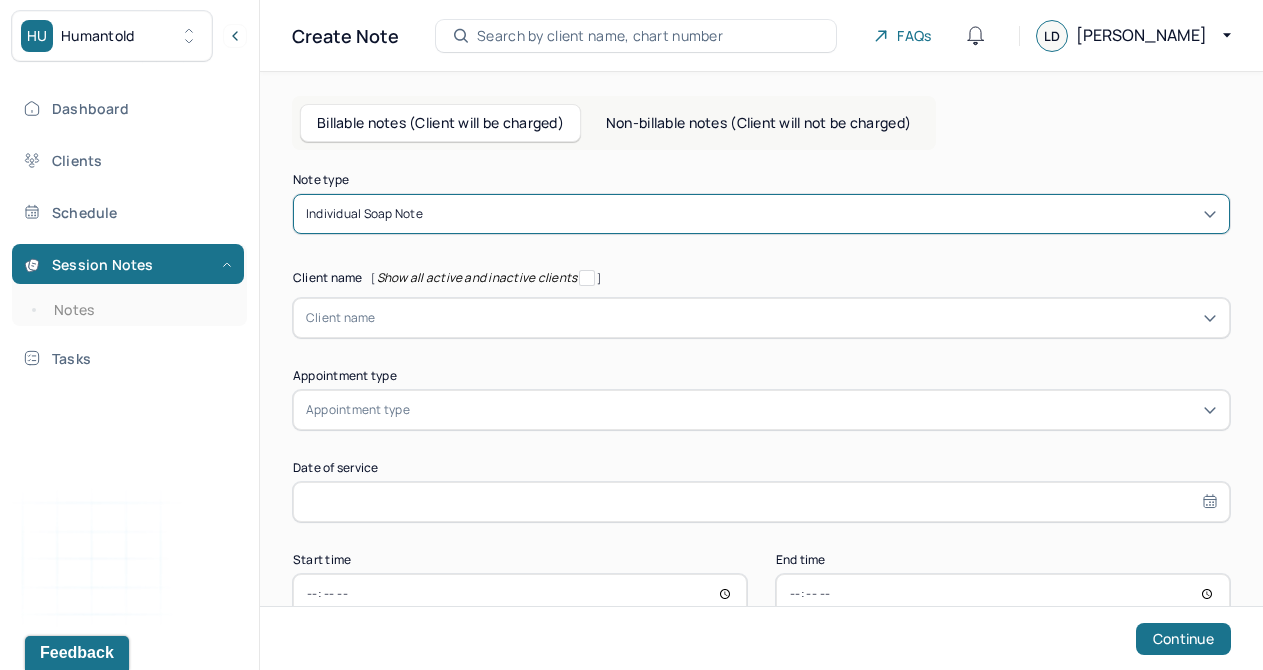 click at bounding box center [796, 318] 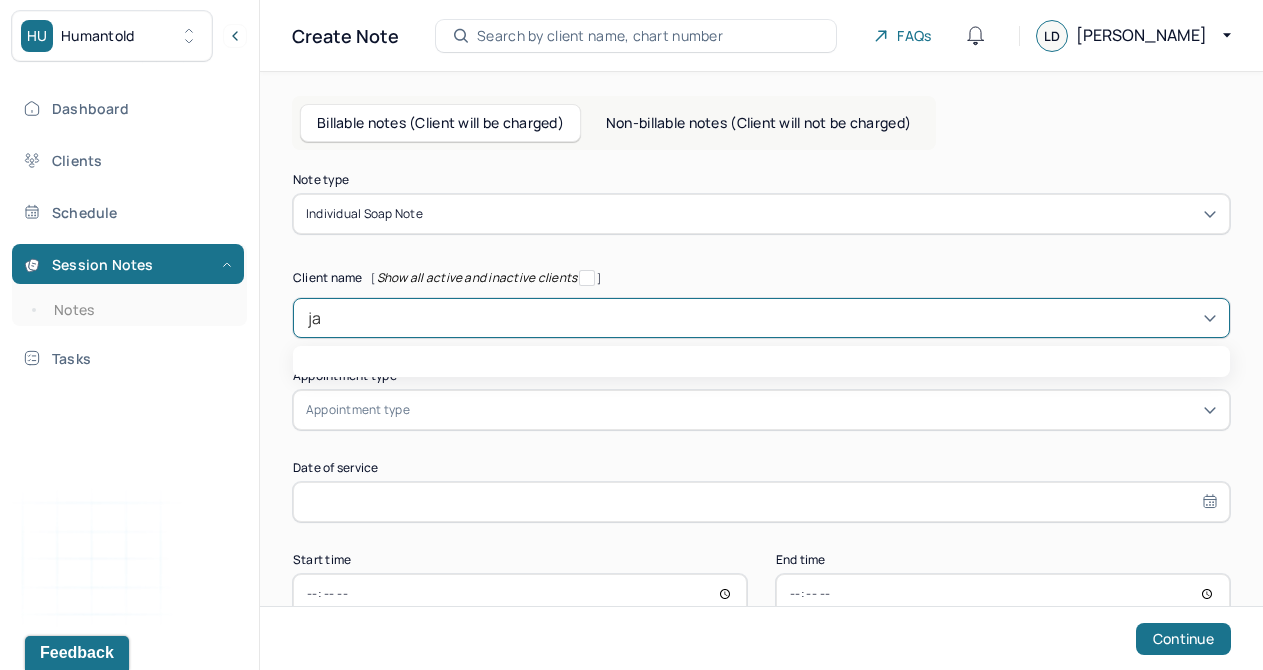 type on "jad" 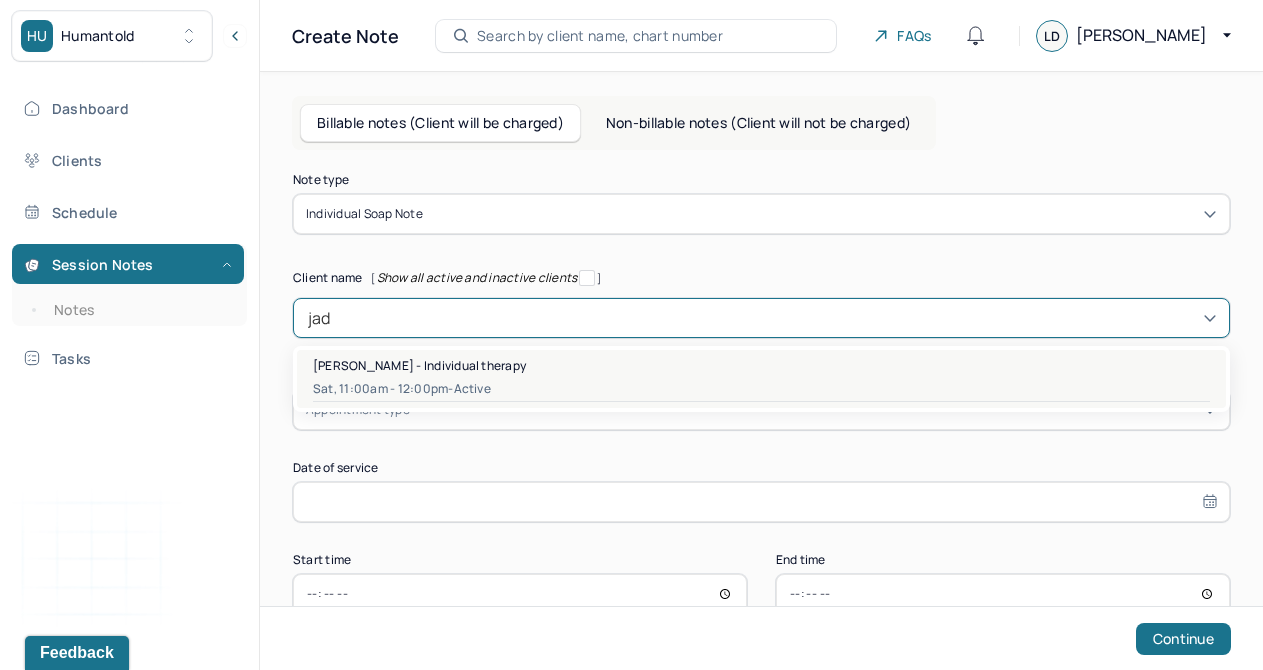 click on "Sat, 11:00am - 12:00pm  -  active" at bounding box center (761, 389) 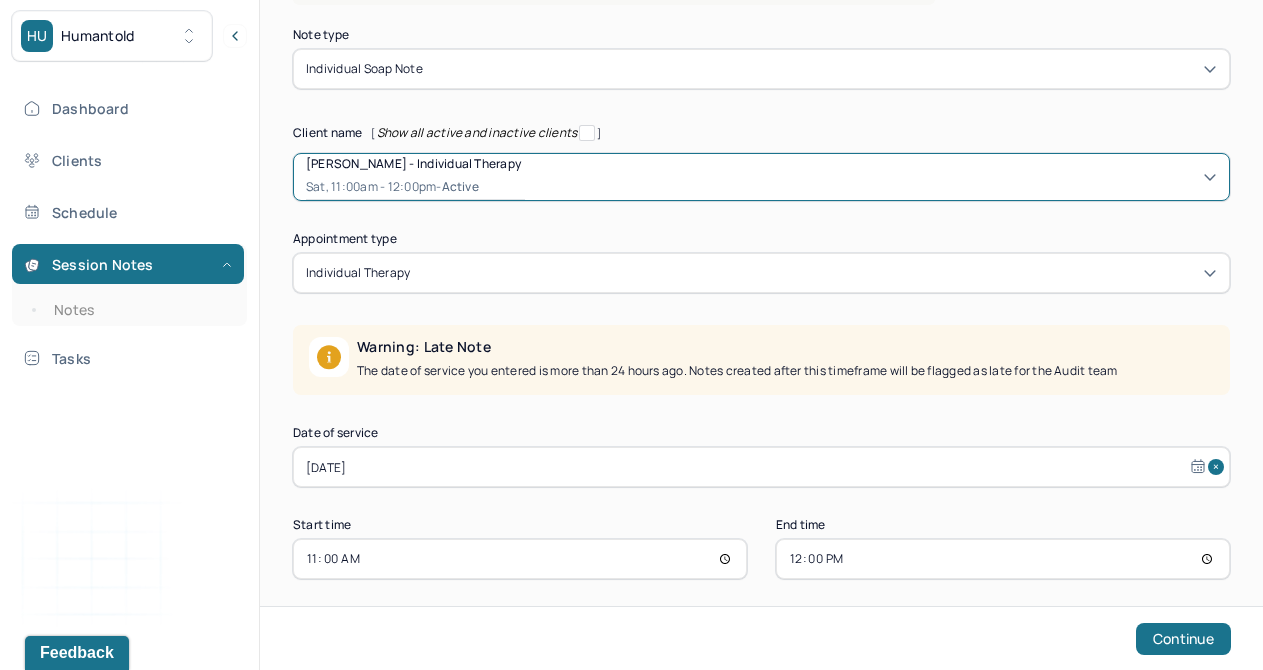 scroll, scrollTop: 150, scrollLeft: 0, axis: vertical 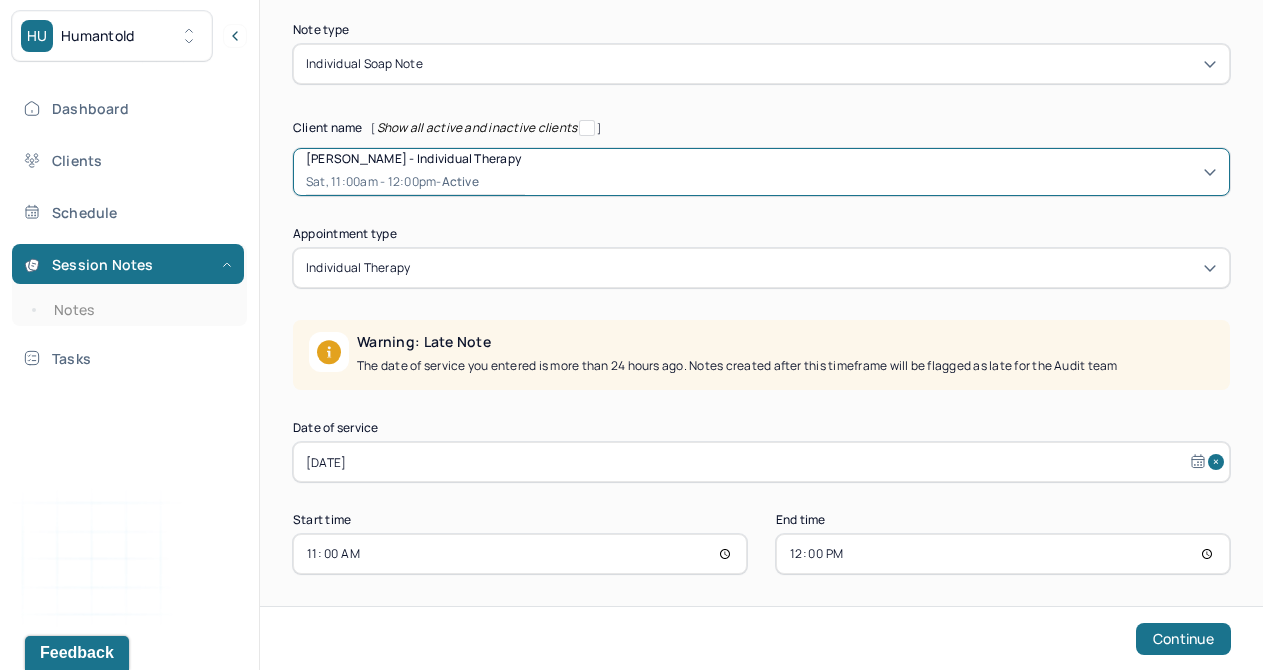 click on "[DATE]" at bounding box center [761, 462] 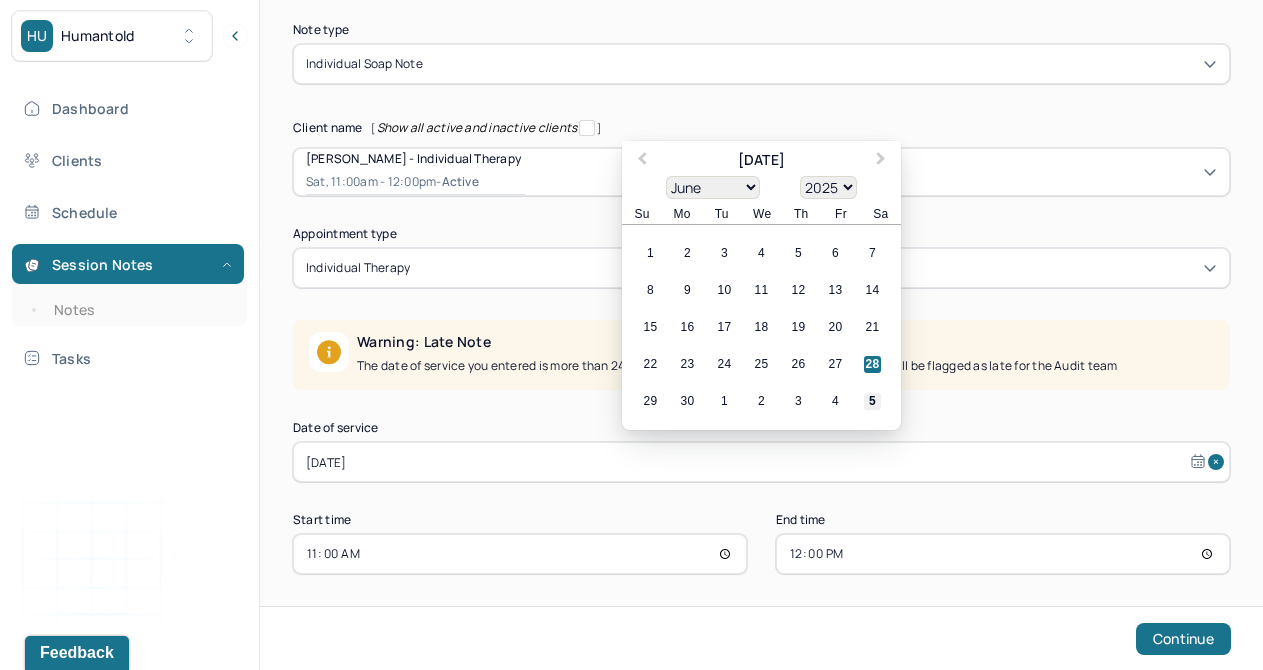 click on "5" at bounding box center [872, 401] 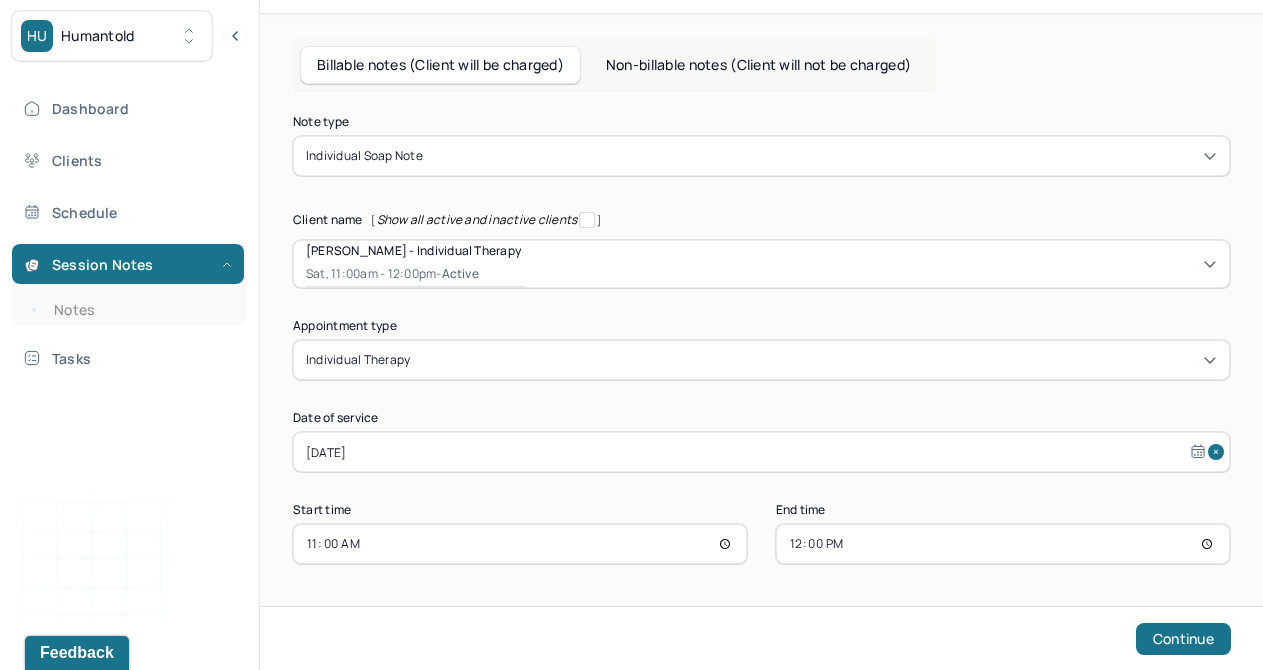 scroll, scrollTop: 58, scrollLeft: 0, axis: vertical 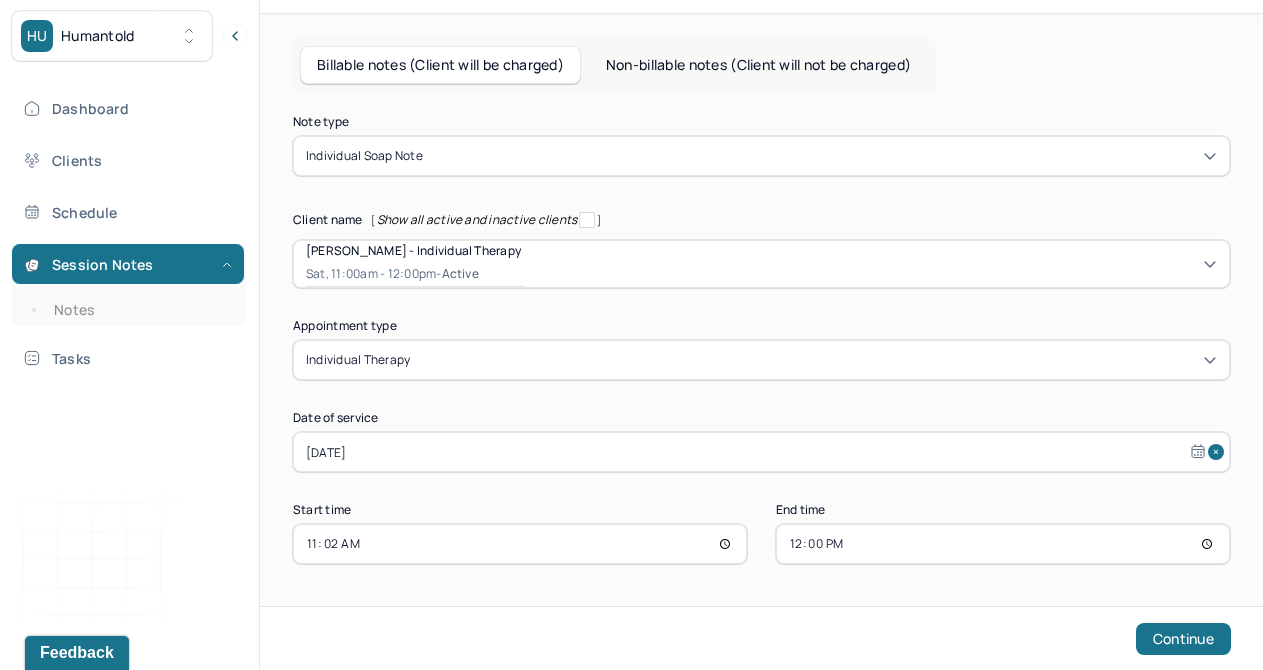 click on "12:00" at bounding box center (1003, 544) 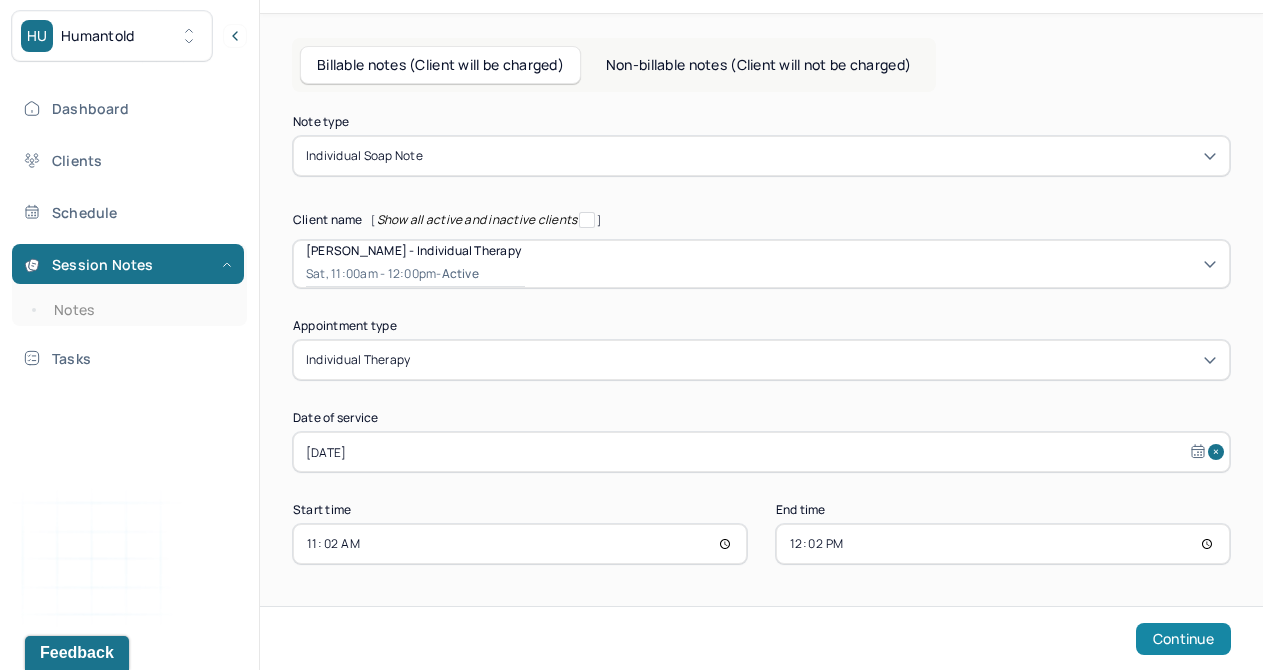 click on "Continue" at bounding box center (1183, 639) 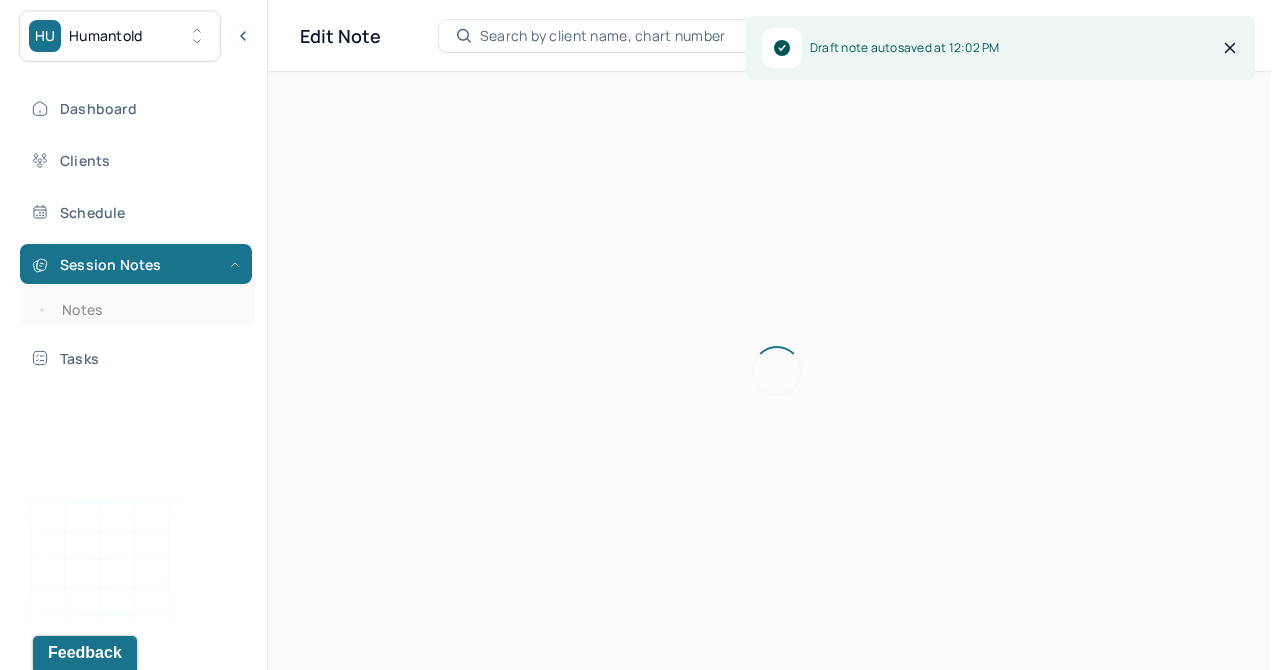 scroll, scrollTop: 0, scrollLeft: 0, axis: both 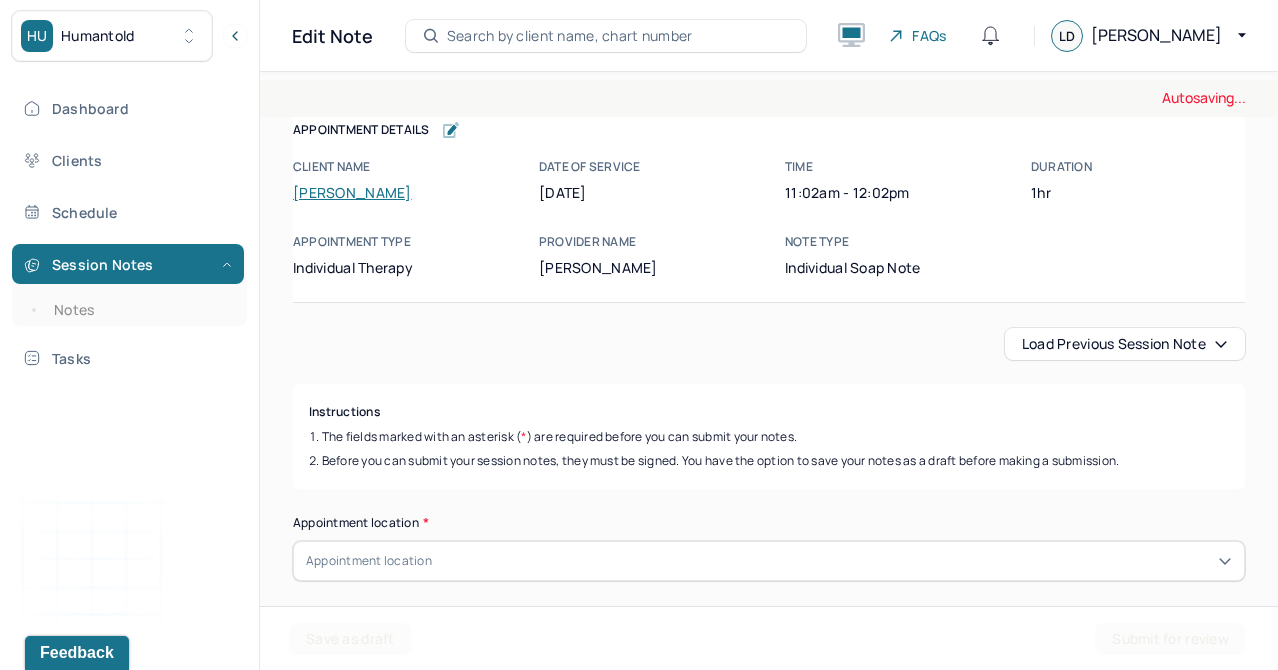 click on "Load previous session note" at bounding box center [1125, 344] 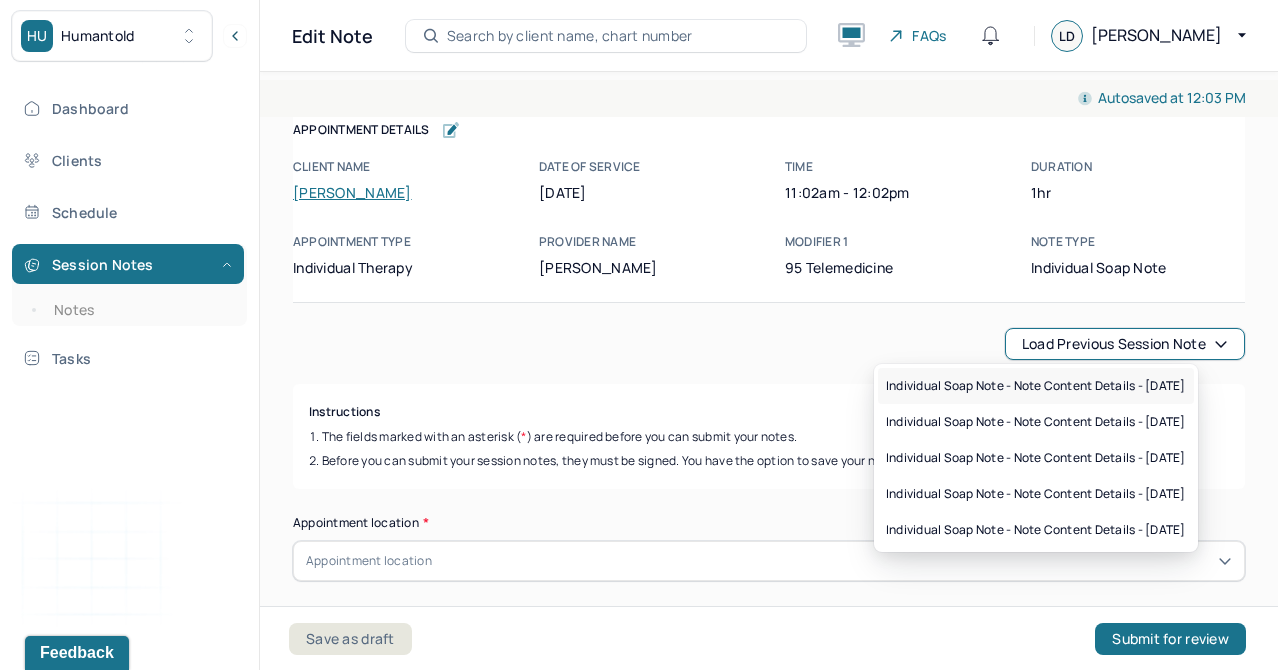click on "Individual soap note   - Note content Details -   [DATE]" at bounding box center (1036, 386) 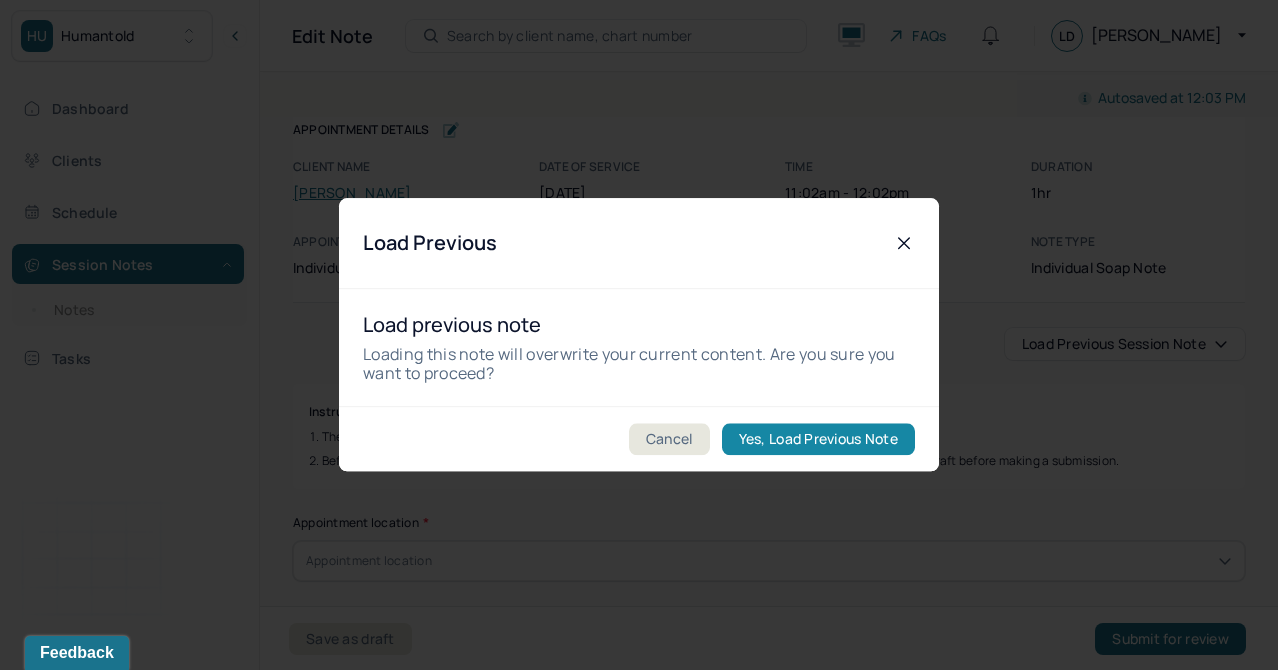 click on "Yes, Load Previous Note" at bounding box center [818, 440] 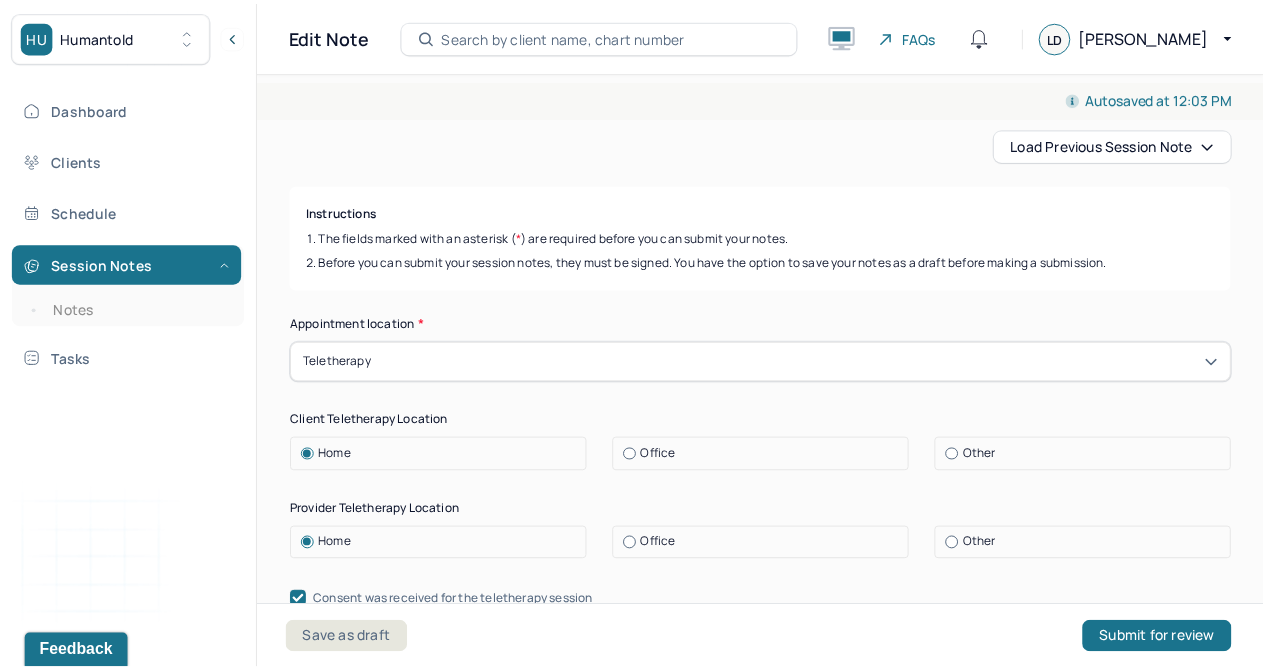 scroll, scrollTop: 209, scrollLeft: 0, axis: vertical 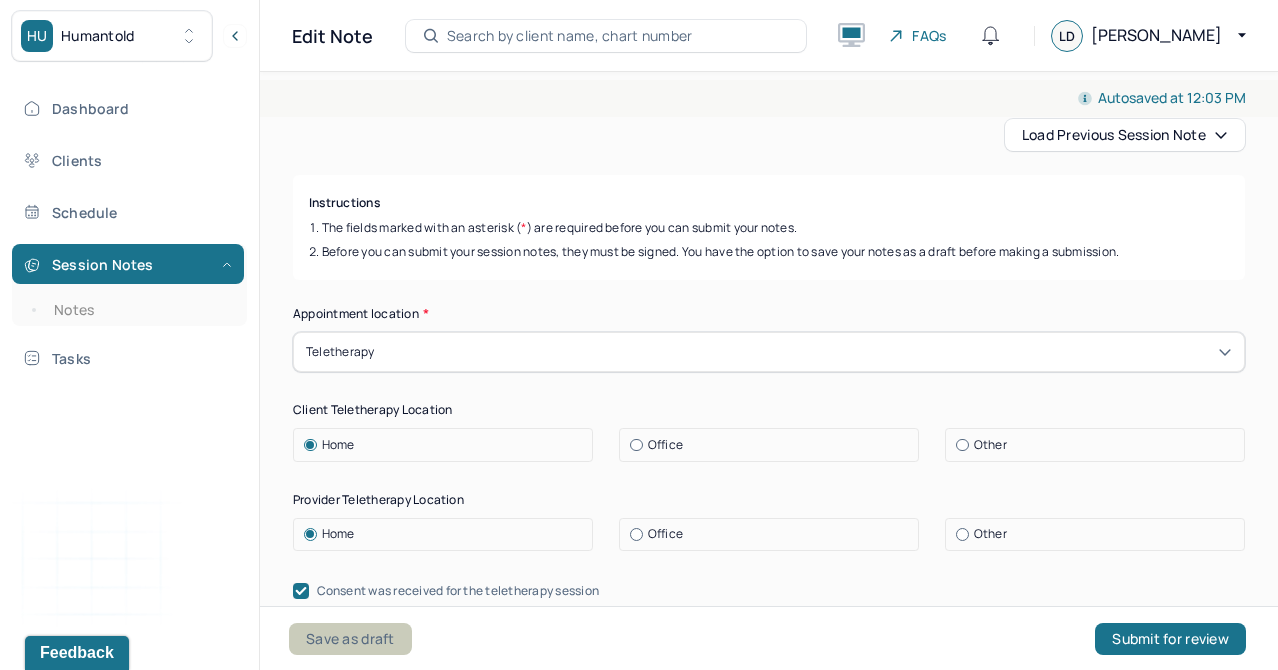 click on "Save as draft" at bounding box center [350, 639] 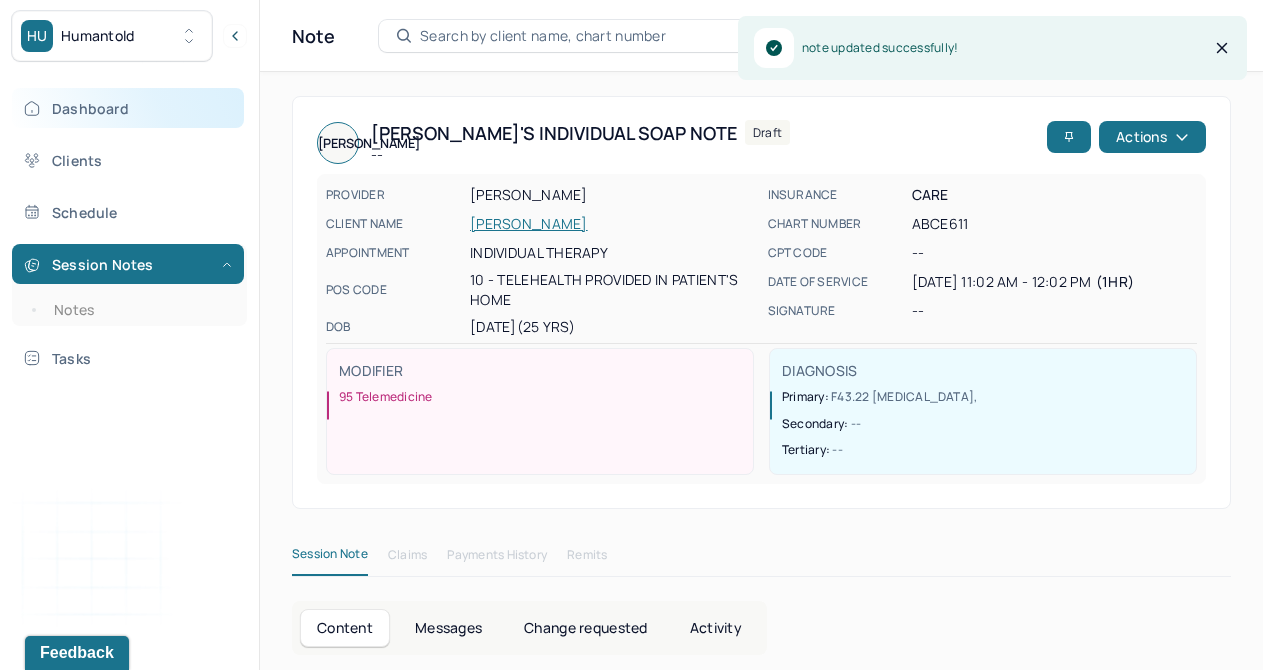 click on "Dashboard" at bounding box center [128, 108] 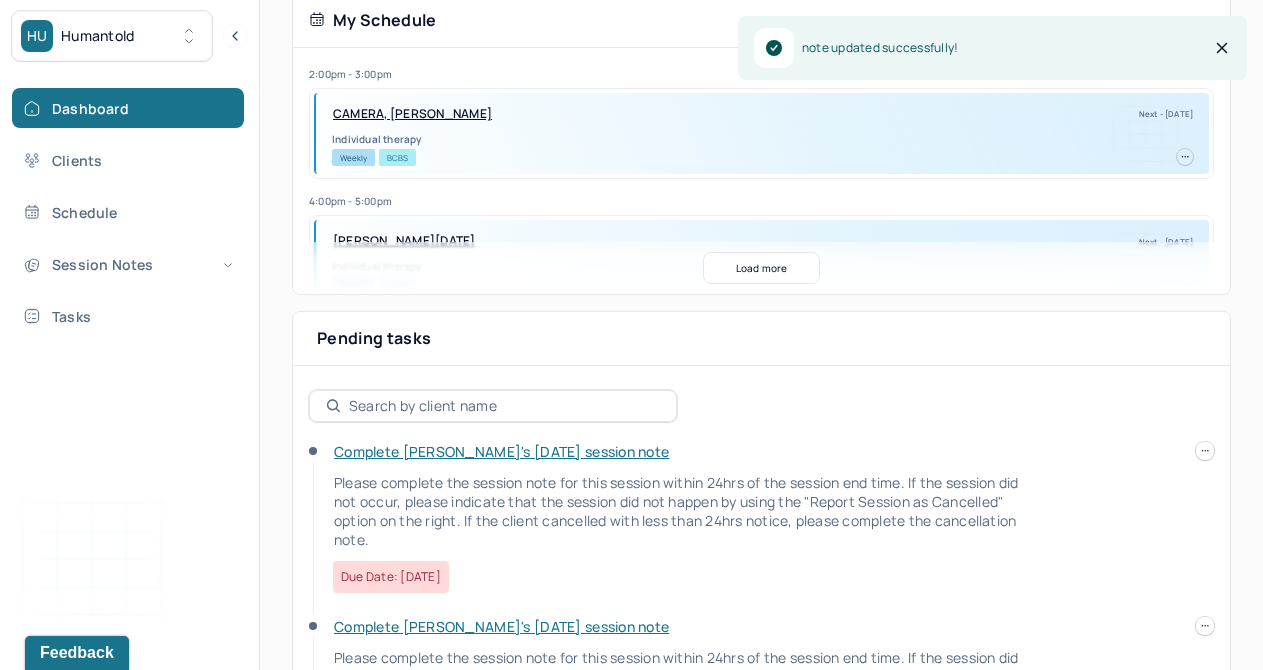 scroll, scrollTop: 610, scrollLeft: 0, axis: vertical 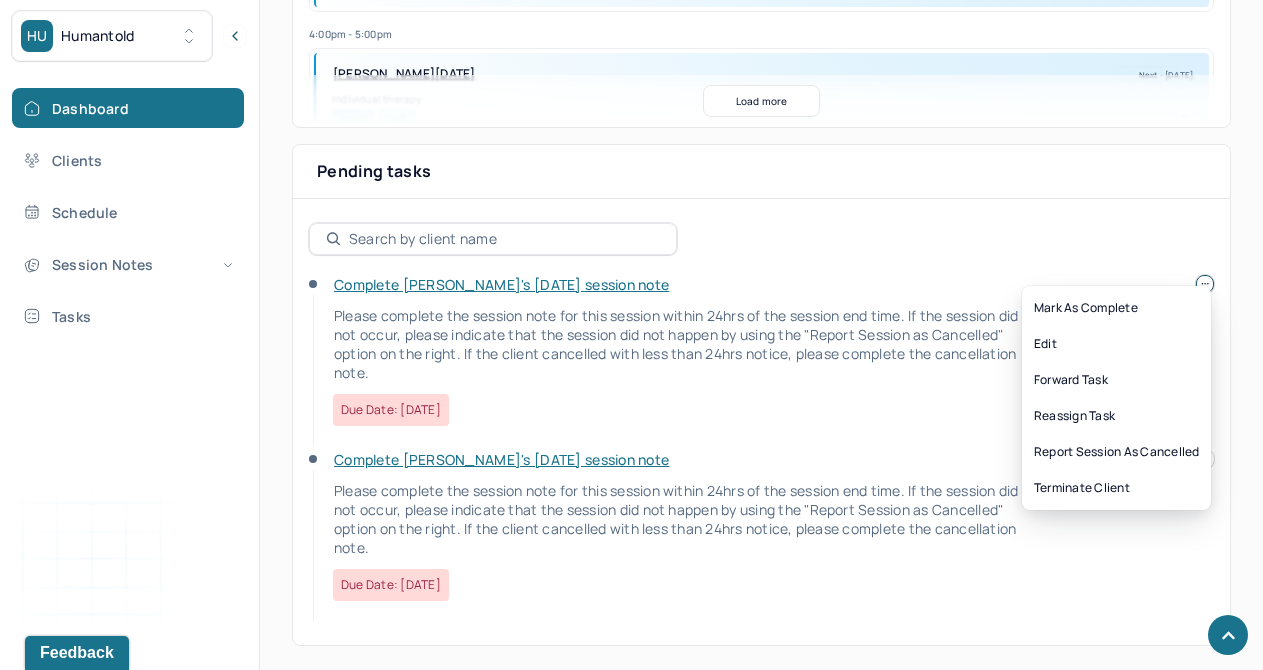 click at bounding box center (1205, 284) 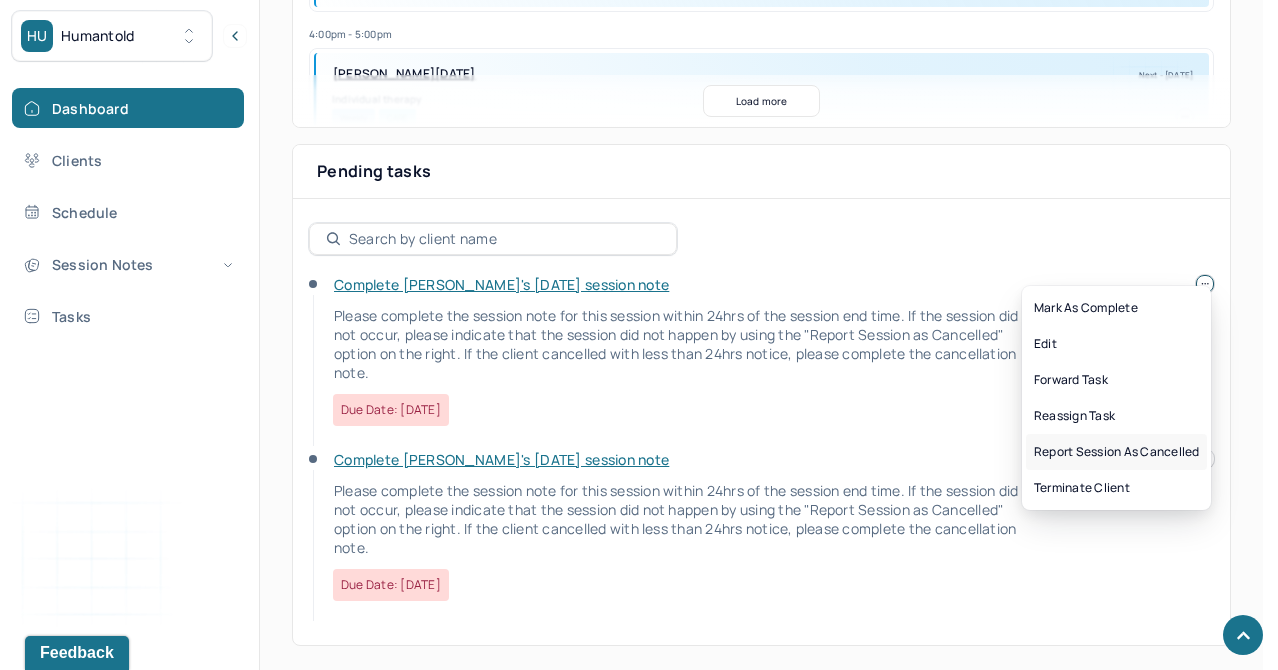 click on "Report session as cancelled" at bounding box center [1116, 452] 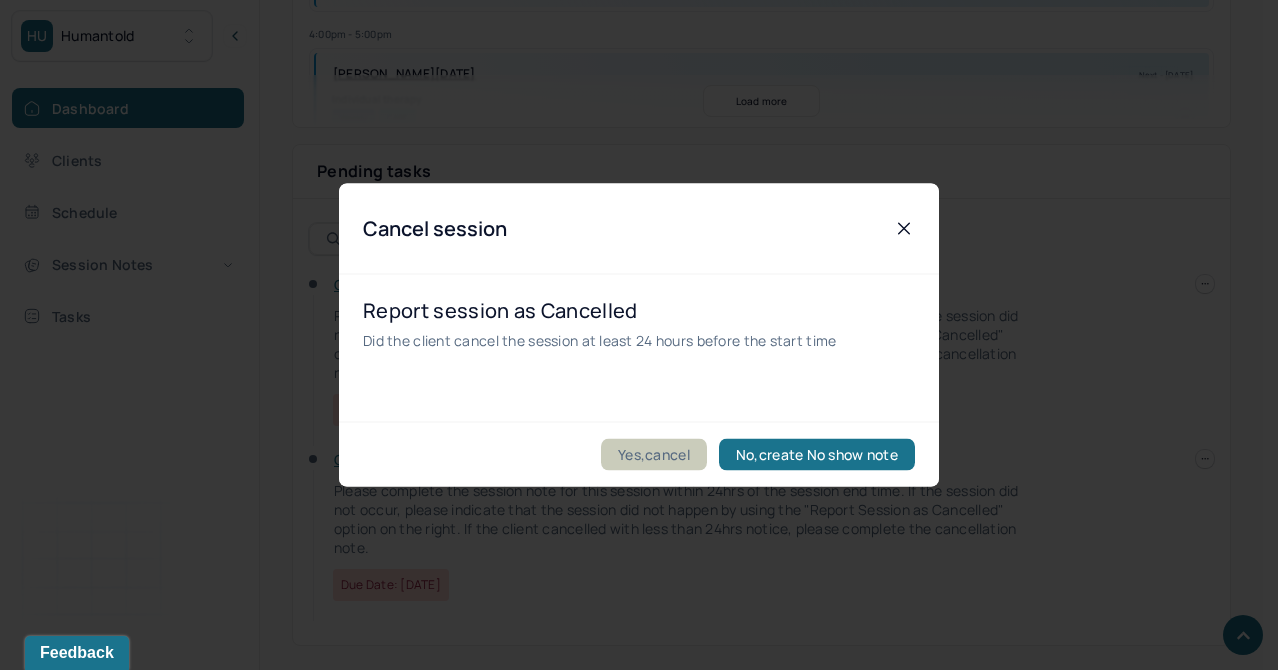 click on "Yes,cancel" at bounding box center (654, 455) 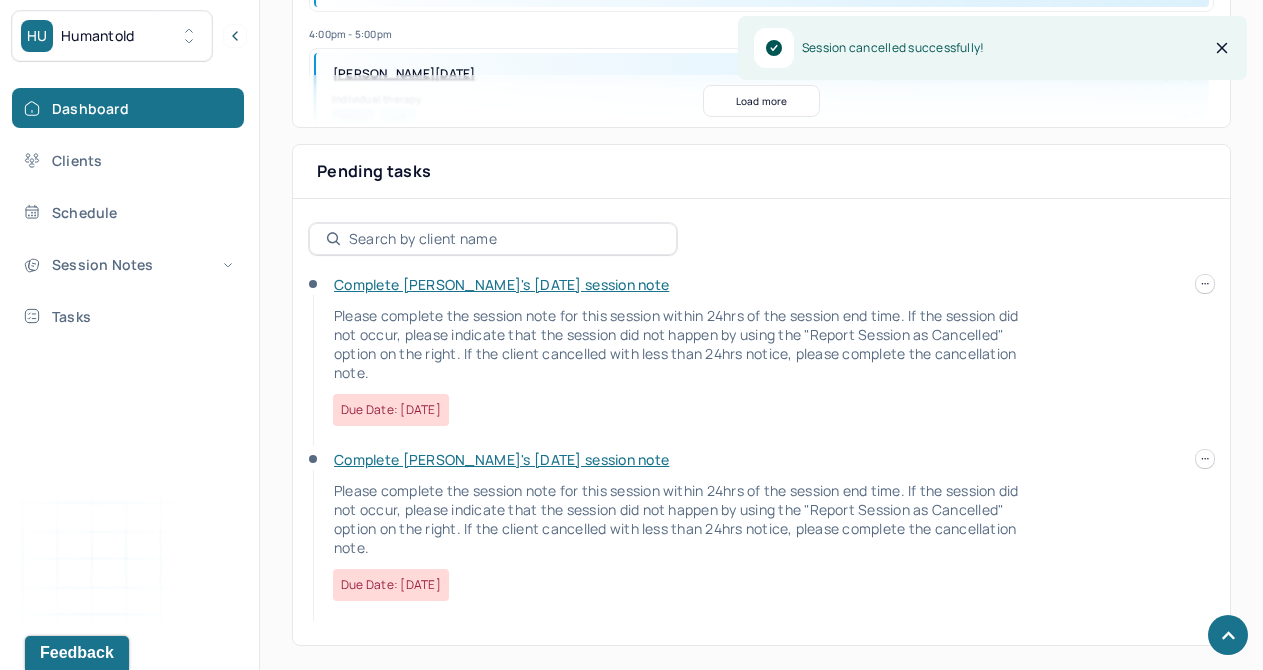 scroll, scrollTop: 435, scrollLeft: 0, axis: vertical 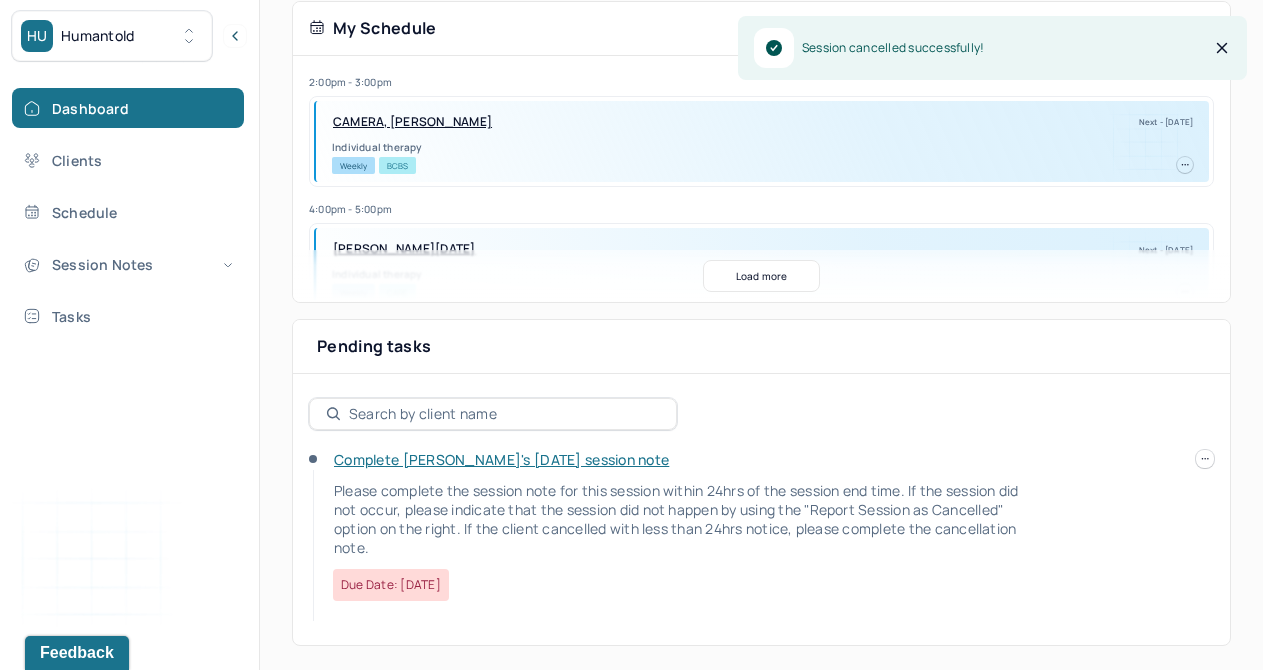 click at bounding box center (1205, 459) 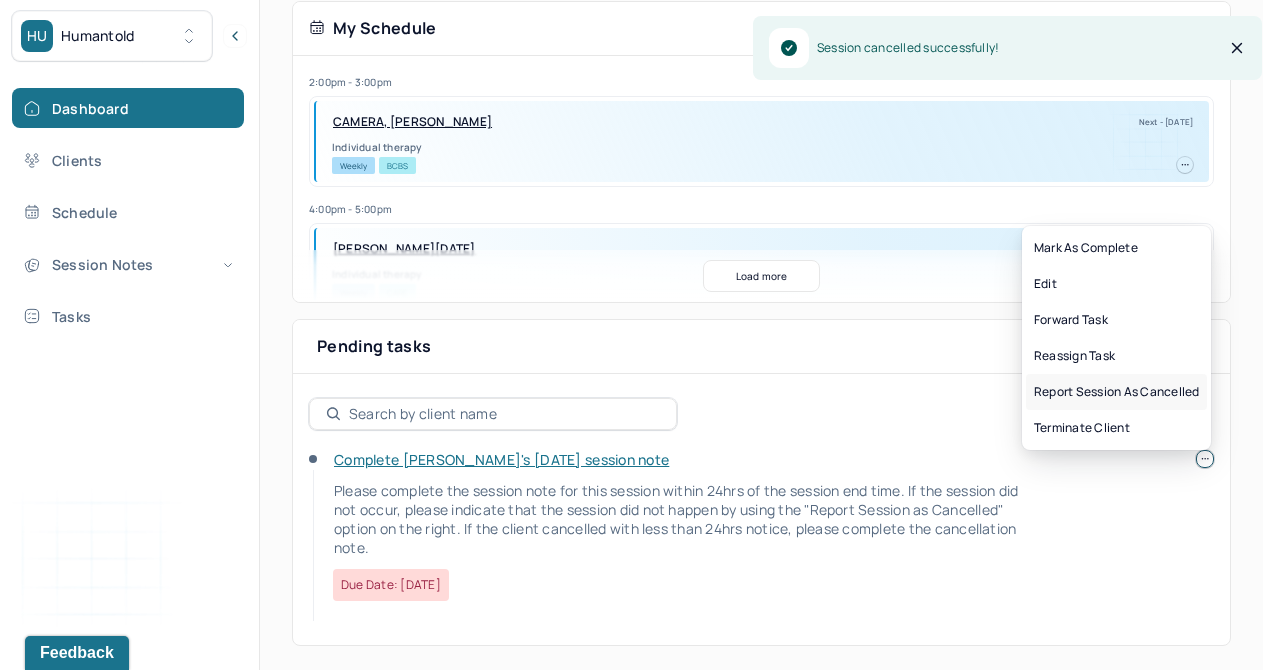 click on "Report session as cancelled" at bounding box center [1116, 392] 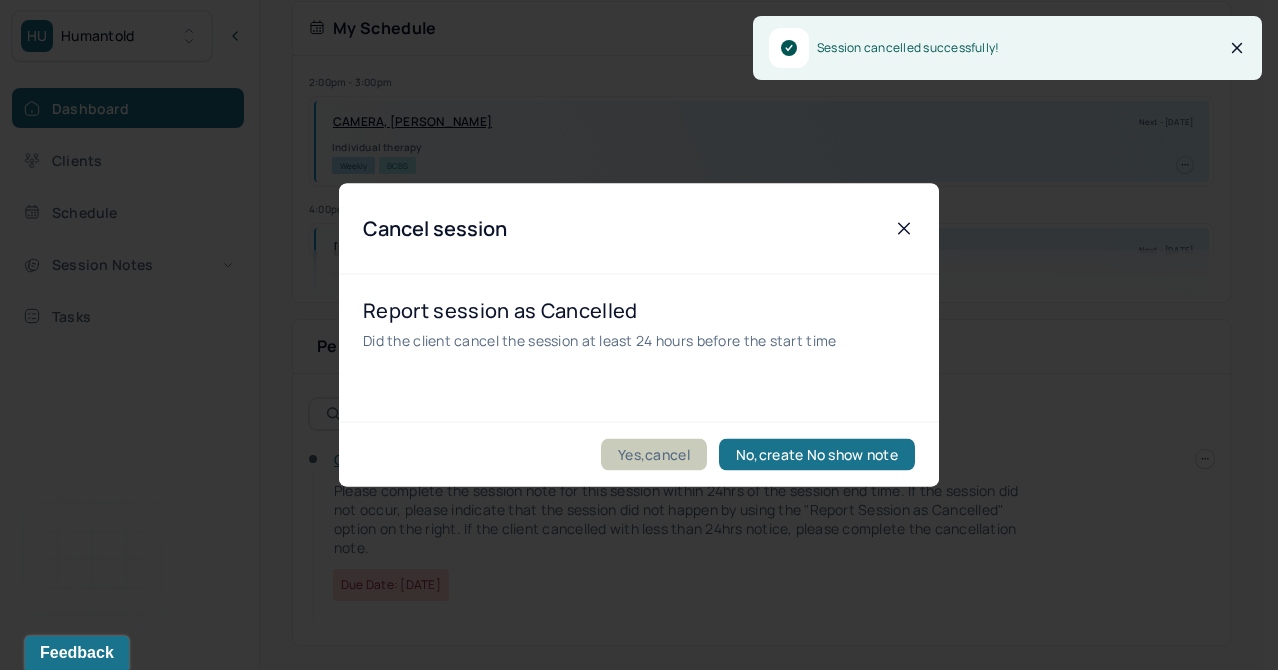 click on "Yes,cancel" at bounding box center [654, 455] 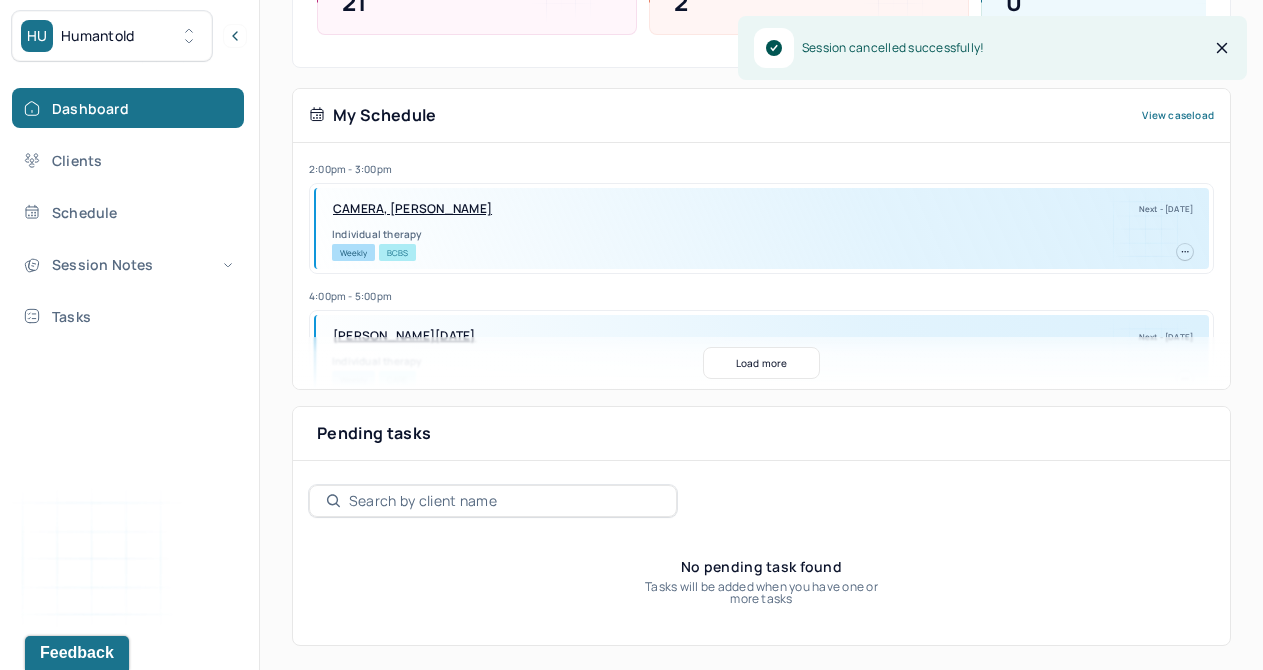 scroll, scrollTop: 348, scrollLeft: 0, axis: vertical 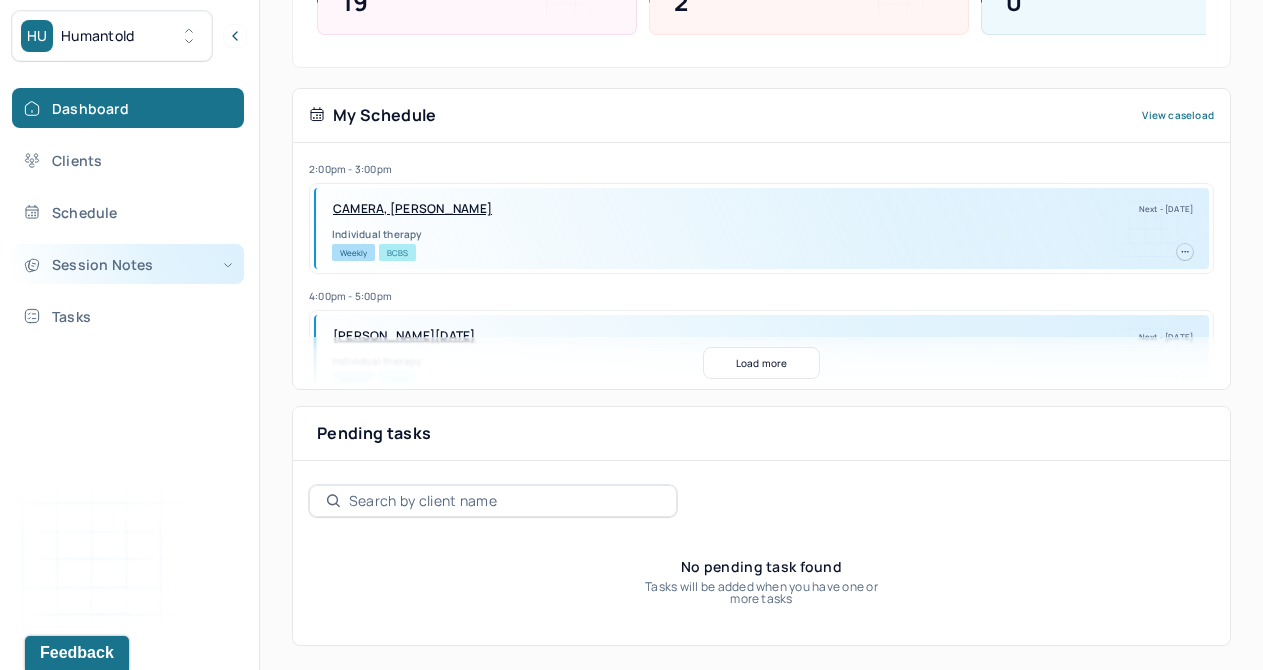 click on "Session Notes" at bounding box center [128, 264] 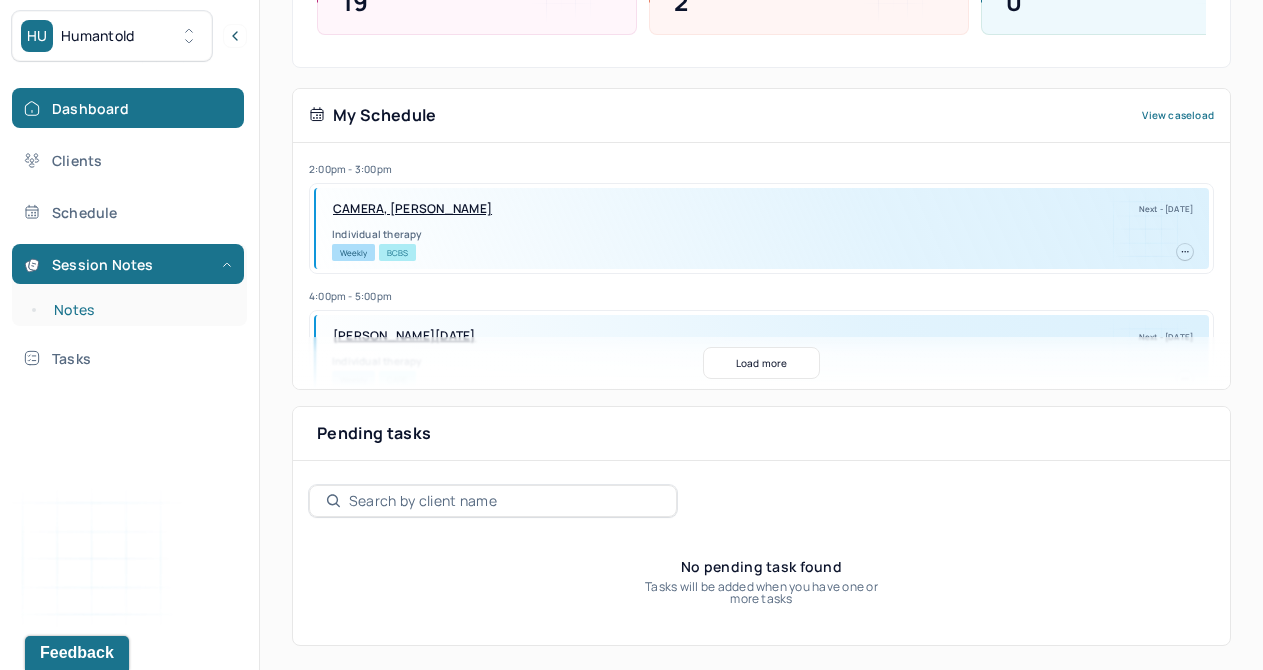 click on "Notes" at bounding box center (139, 310) 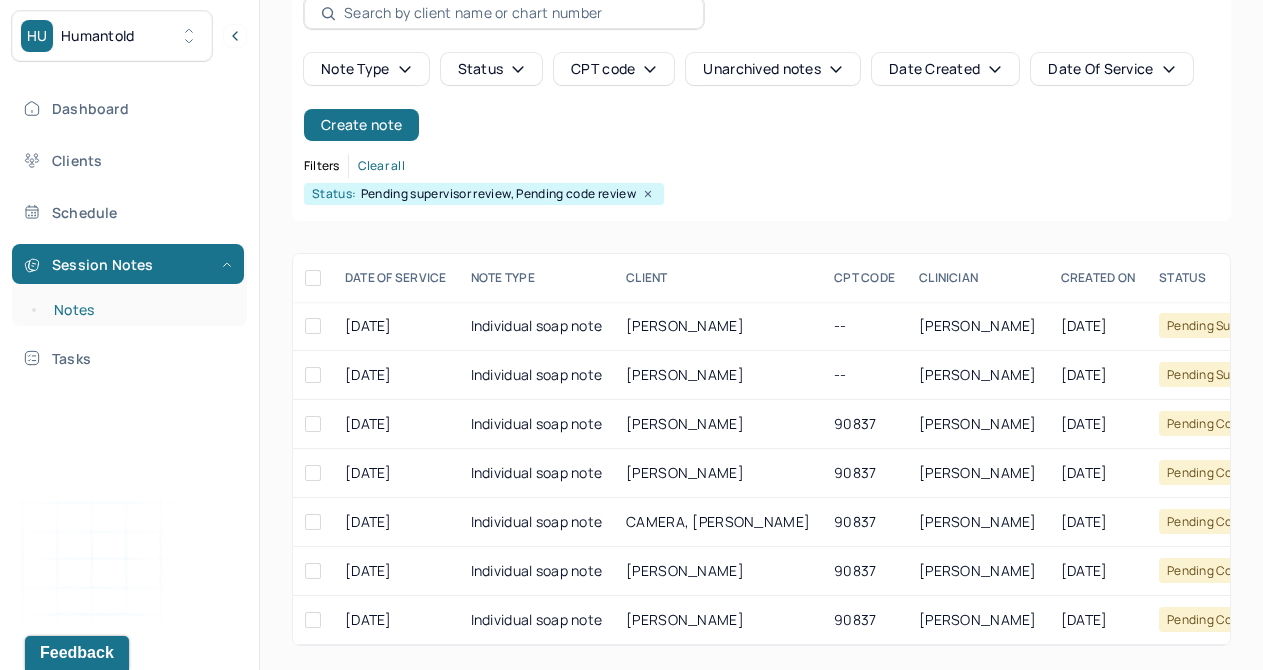 scroll, scrollTop: 130, scrollLeft: 0, axis: vertical 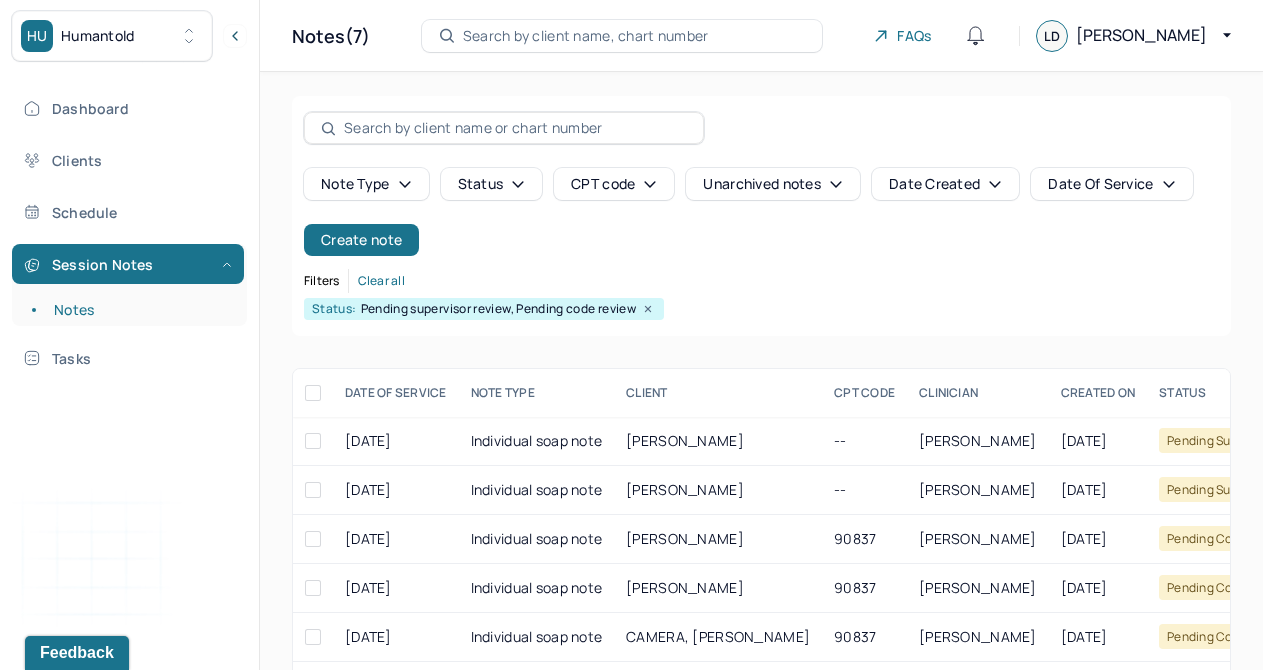 click 